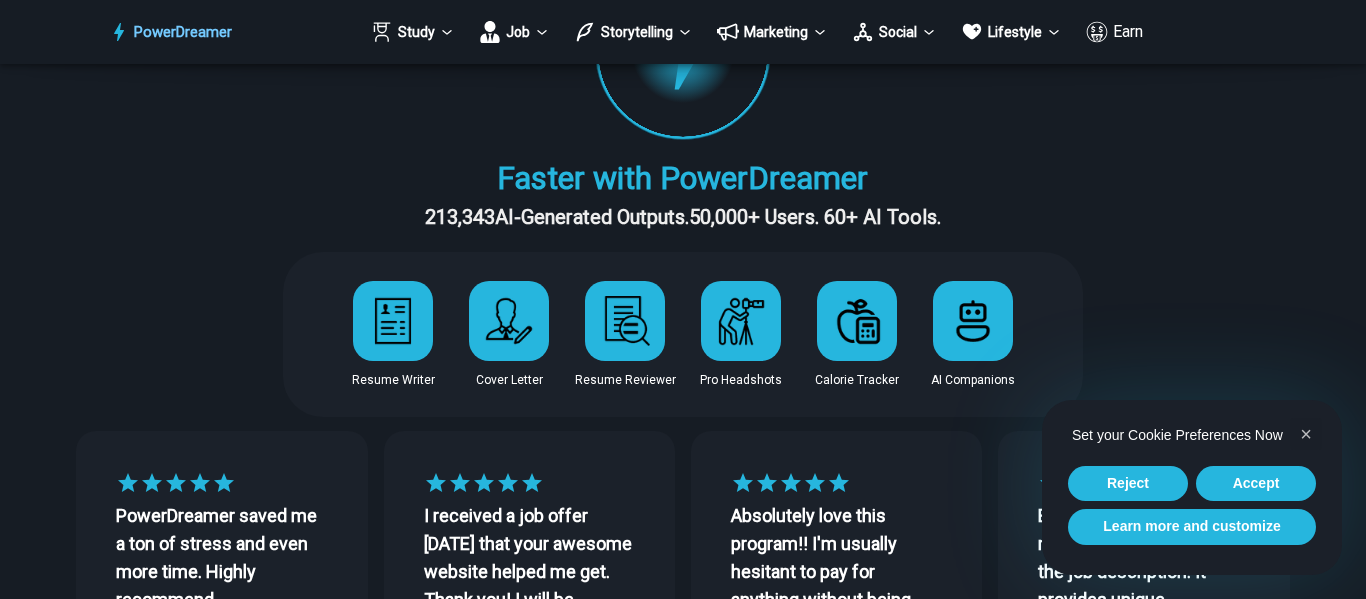 scroll, scrollTop: 175, scrollLeft: 0, axis: vertical 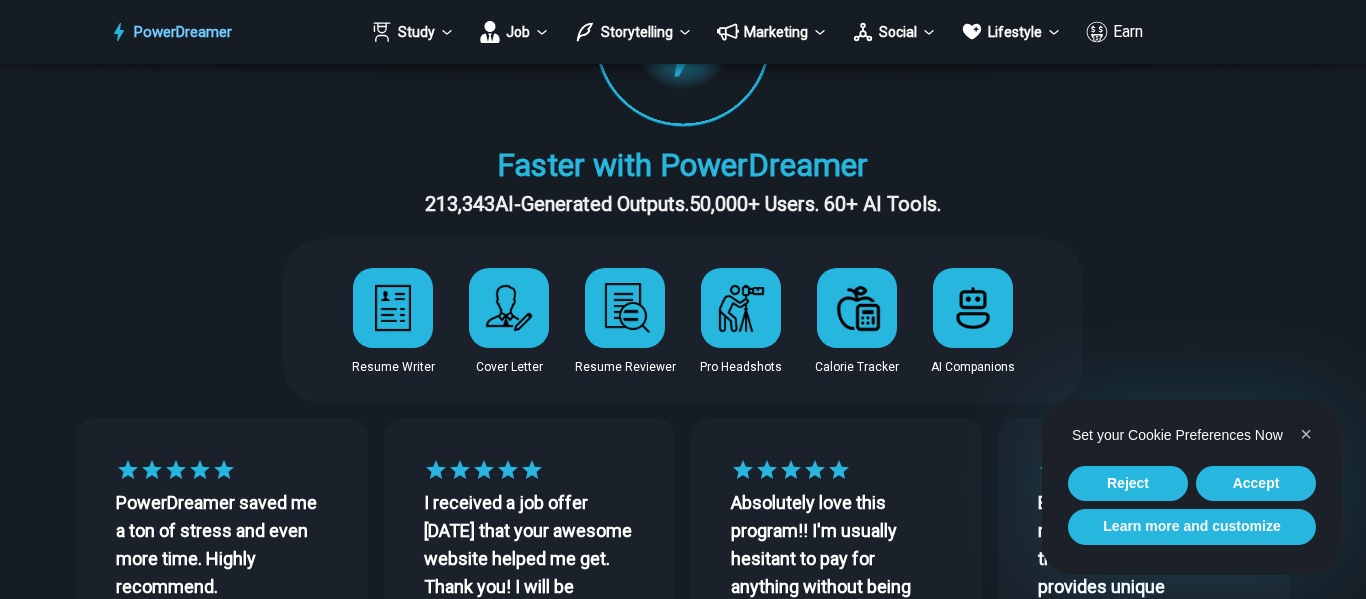 click at bounding box center [393, 308] 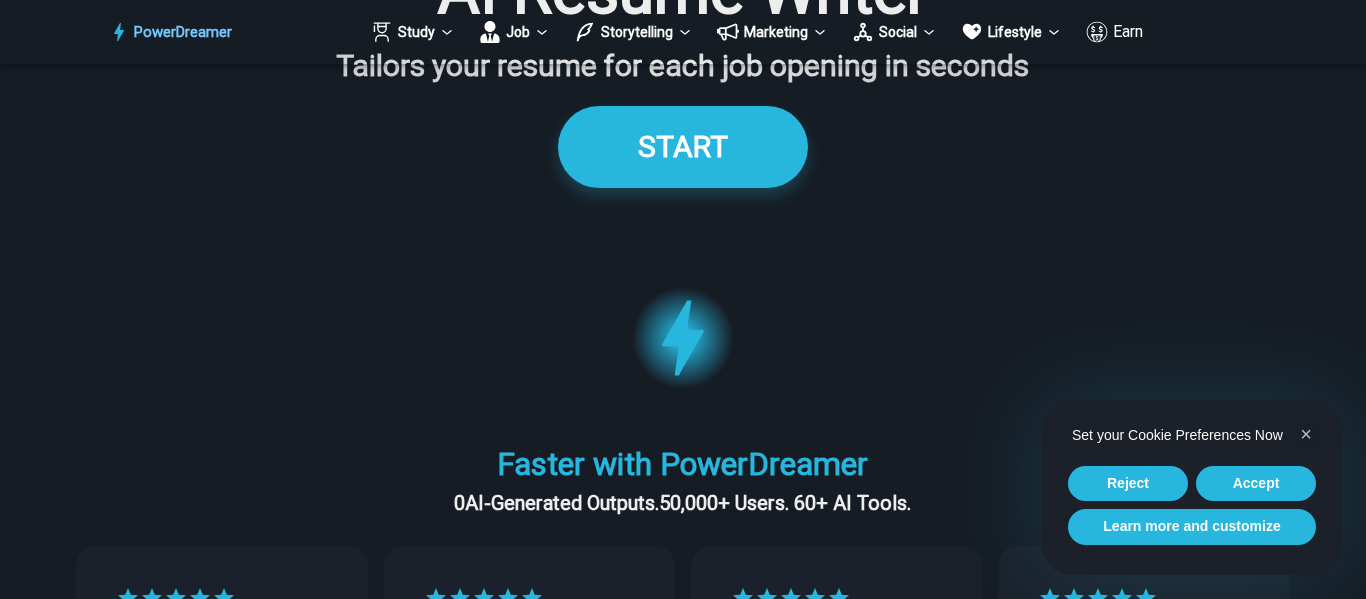 scroll, scrollTop: 0, scrollLeft: 0, axis: both 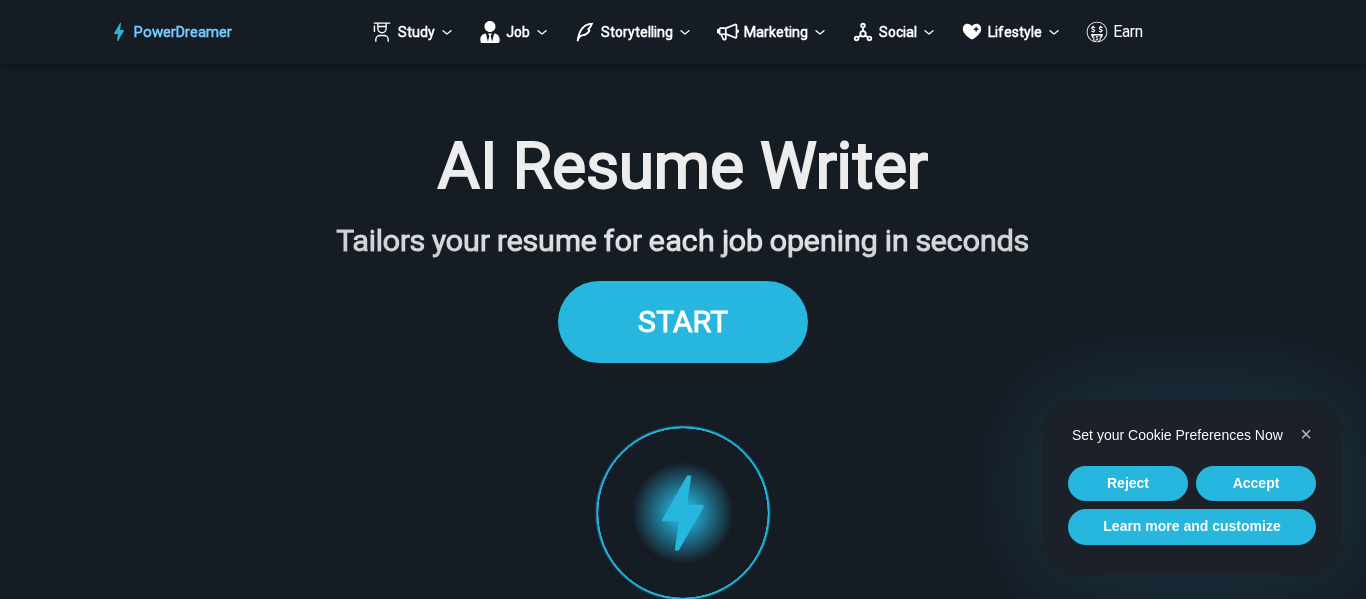click on "START" at bounding box center (683, 321) 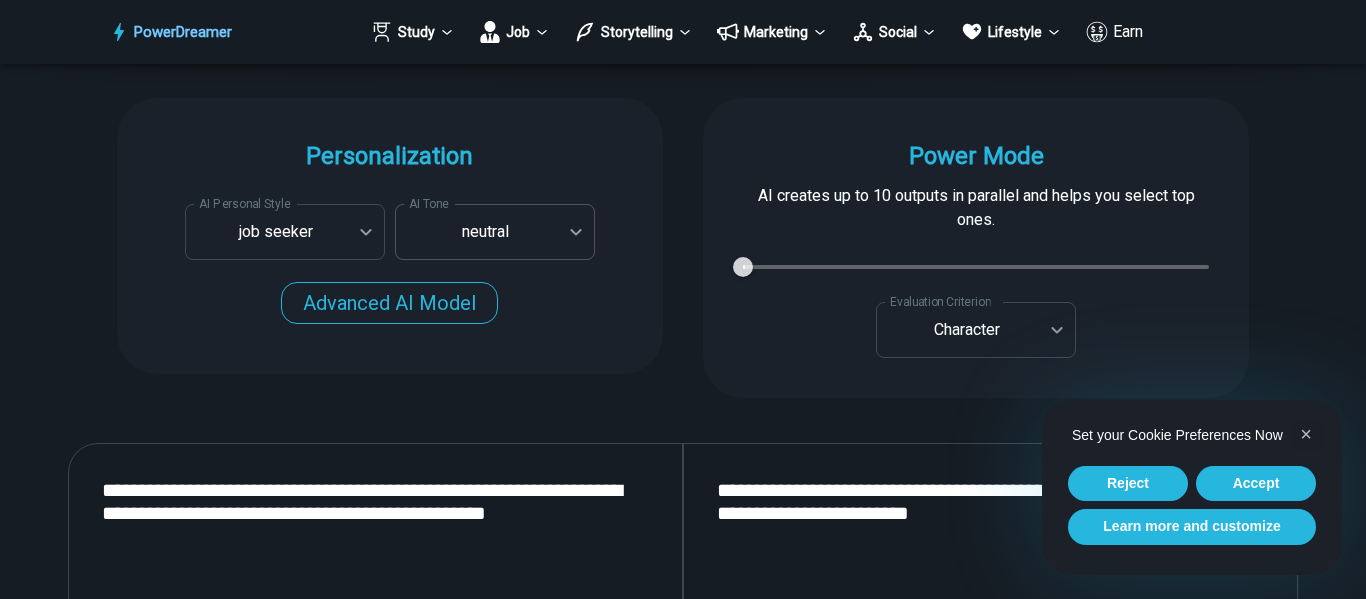 click on "PowerDreamer Study Job Storytelling Marketing Social Lifestyle Earn AI Resume Writer Tailors your resume for each job opening in seconds START Faster with PowerDreamer 213,343  AI-Generated Outputs.  50,000+ Users. 60+ AI Tools. PowerDreamer saved me a ton of stress and even more time. Highly recommend. [PERSON_NAME] is a writer and producer with experience at Morning Rush, [US_STATE] PBS, Metro Weekly and The [US_STATE] Times I received a job offer [DATE] that your awesome website helped me get. Thank you! I will be singing your praises. [PERSON_NAME] signed up to PowerDreamer [DATE] and received his job offer [DATE] Absolutely love this program!! I'm usually hesitant to pay for anything without being able to try it for free first. However, I was desperate to get resume writing help and this program far exceeded my expectations! I have been telling anyone I know looking for a job to try it. [PERSON_NAME] [PERSON_NAME], Product Manager in E-Commerce [PERSON_NAME] [PERSON_NAME] [PERSON_NAME] Personalization AI Tone" at bounding box center [683, 2763] 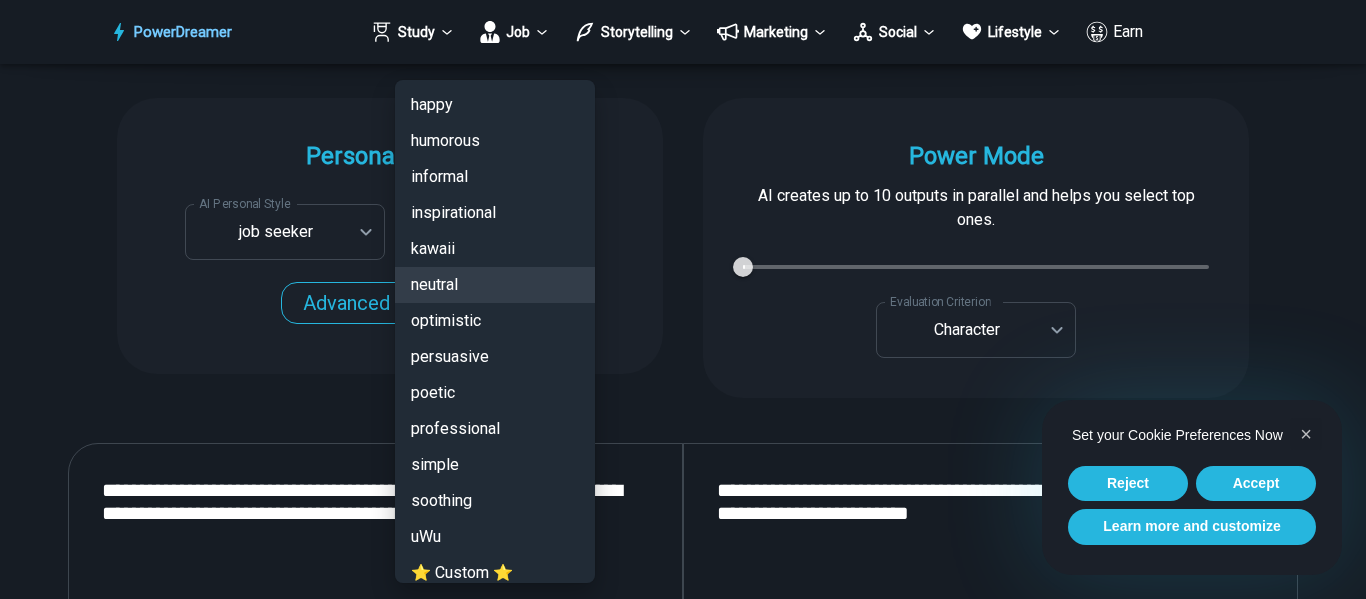 scroll, scrollTop: 233, scrollLeft: 0, axis: vertical 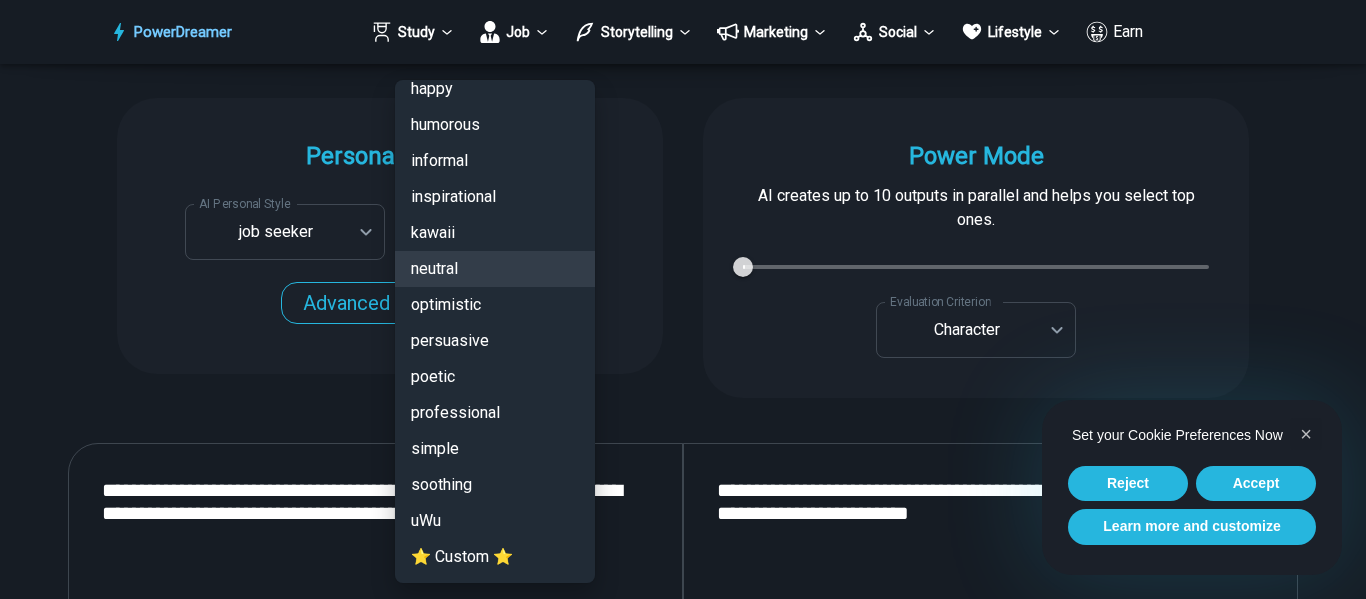 click on "persuasive" at bounding box center [495, 341] 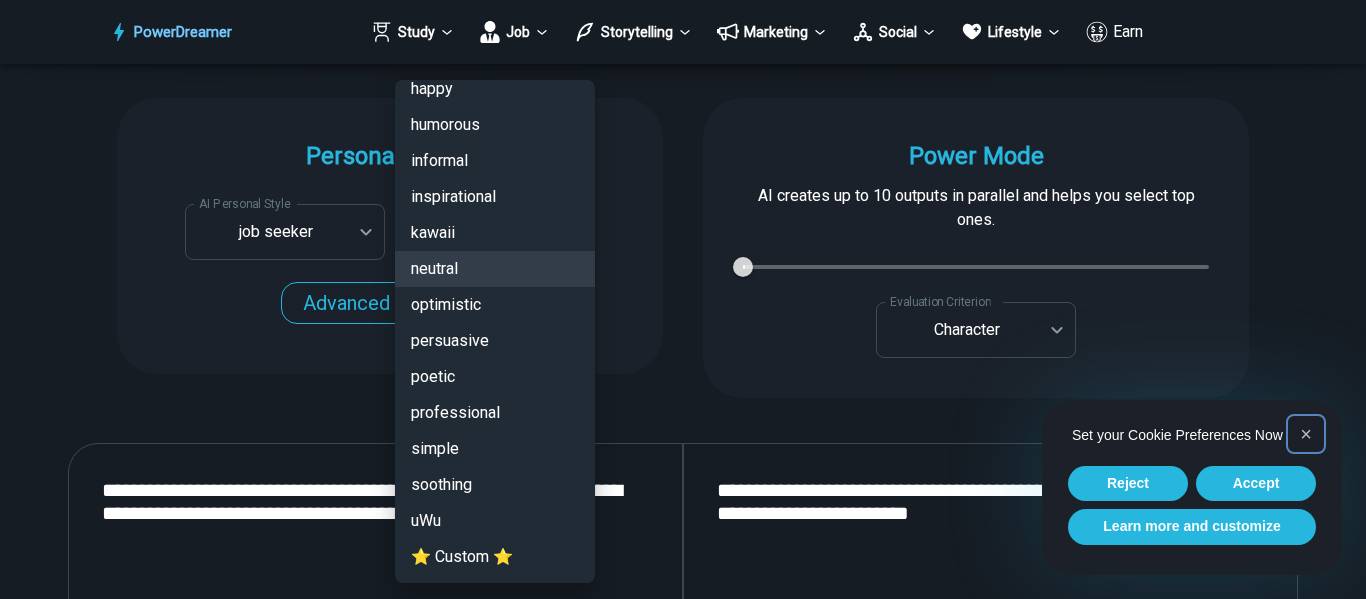 type on "**********" 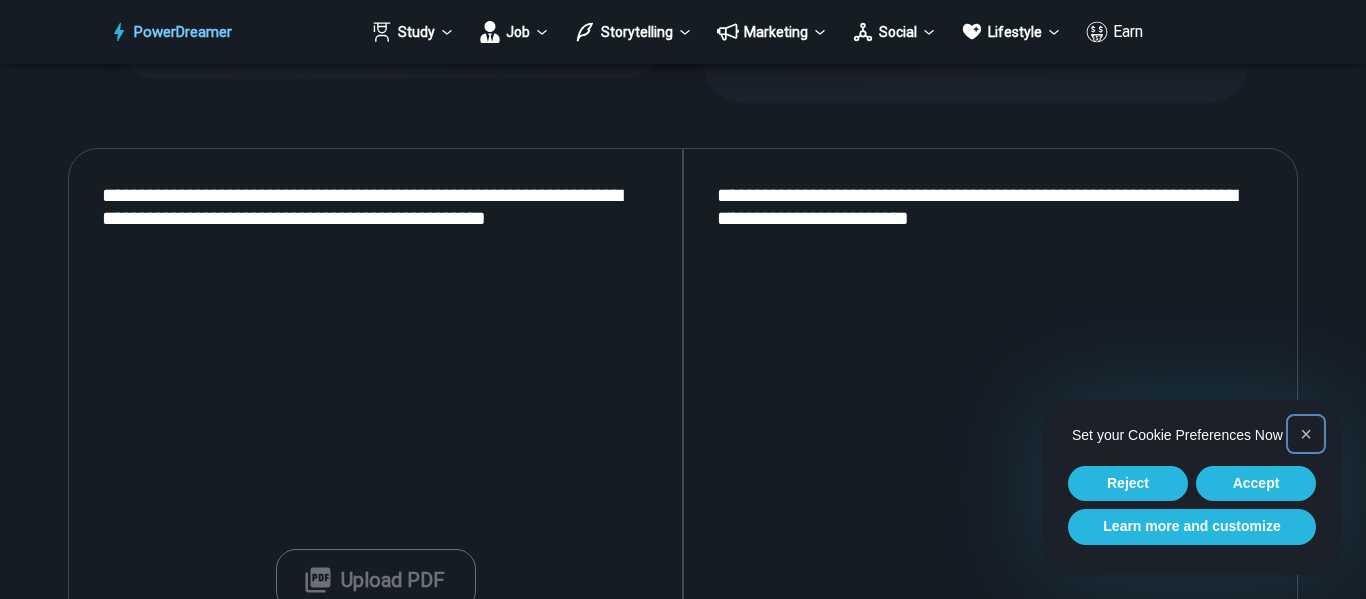 scroll, scrollTop: 2274, scrollLeft: 0, axis: vertical 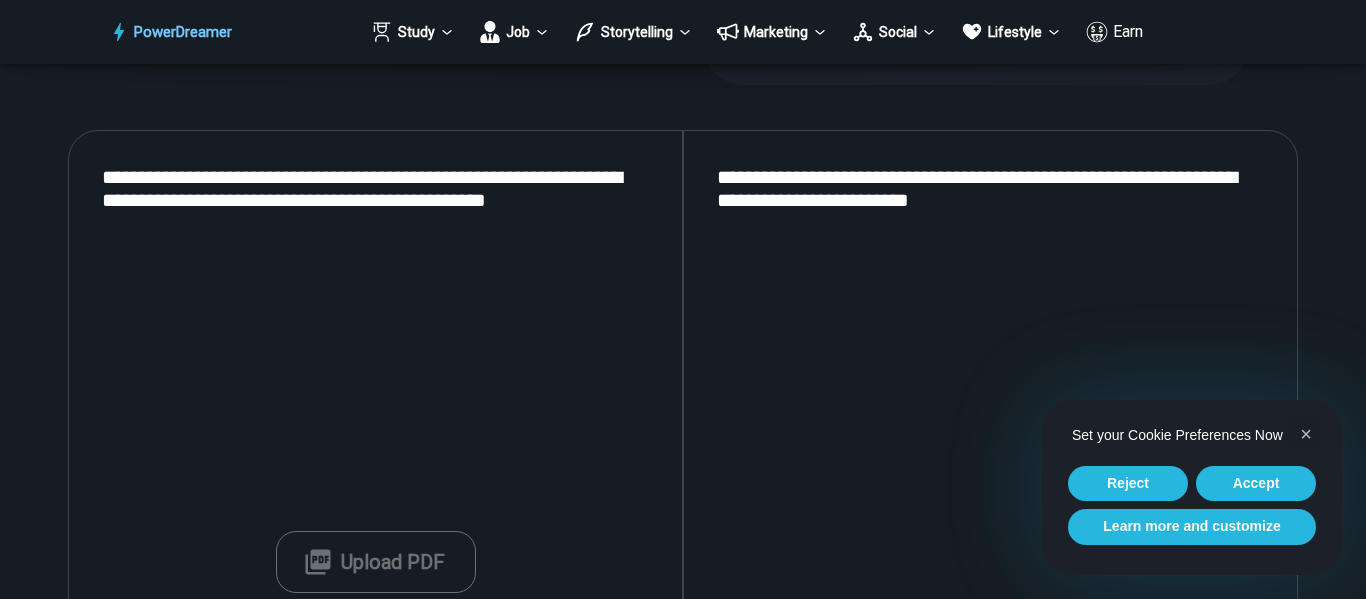 click on "Upload PDF" at bounding box center (376, 562) 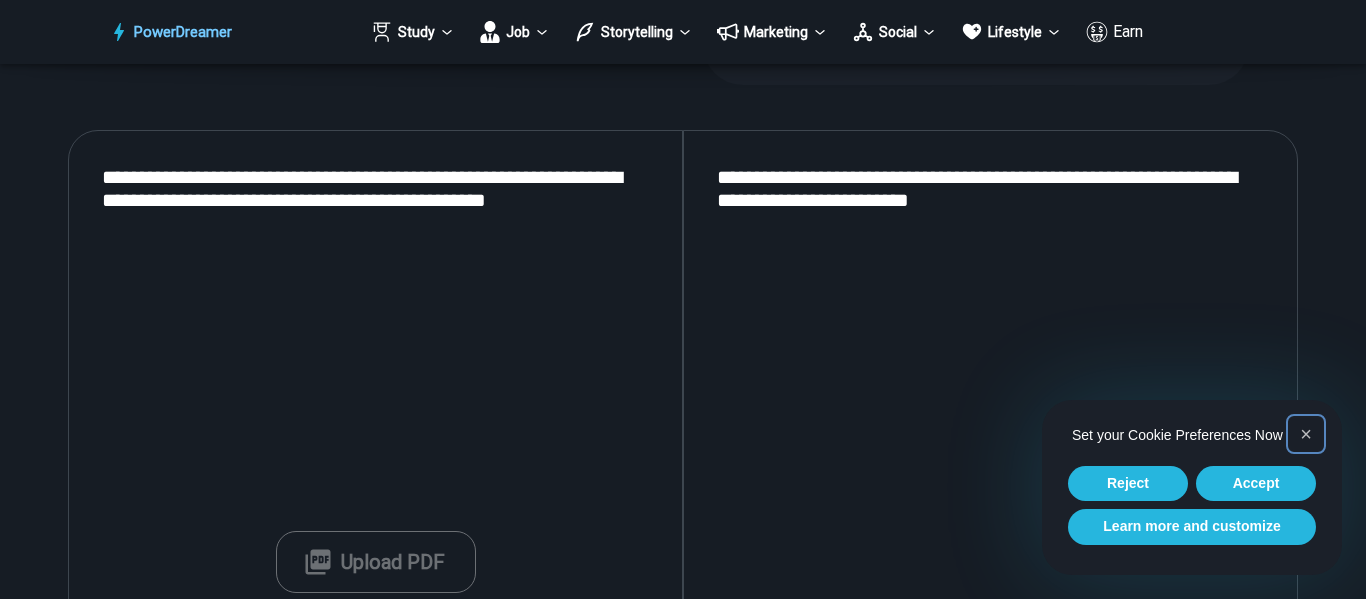 type on "**********" 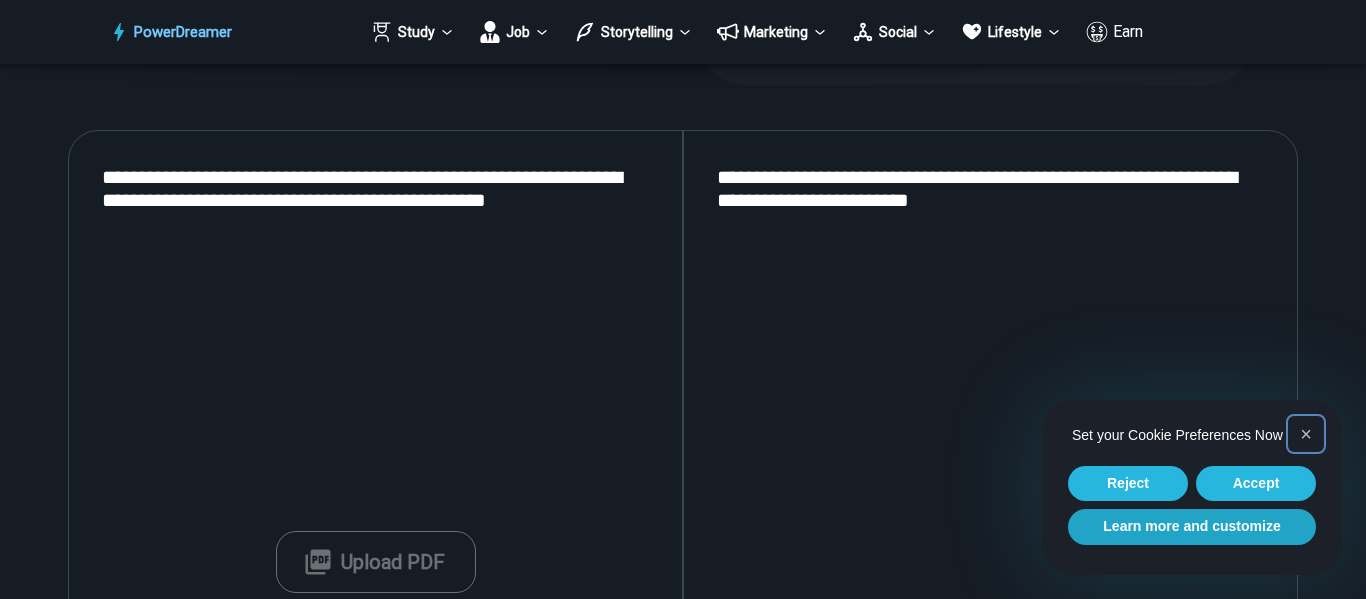 type on "**********" 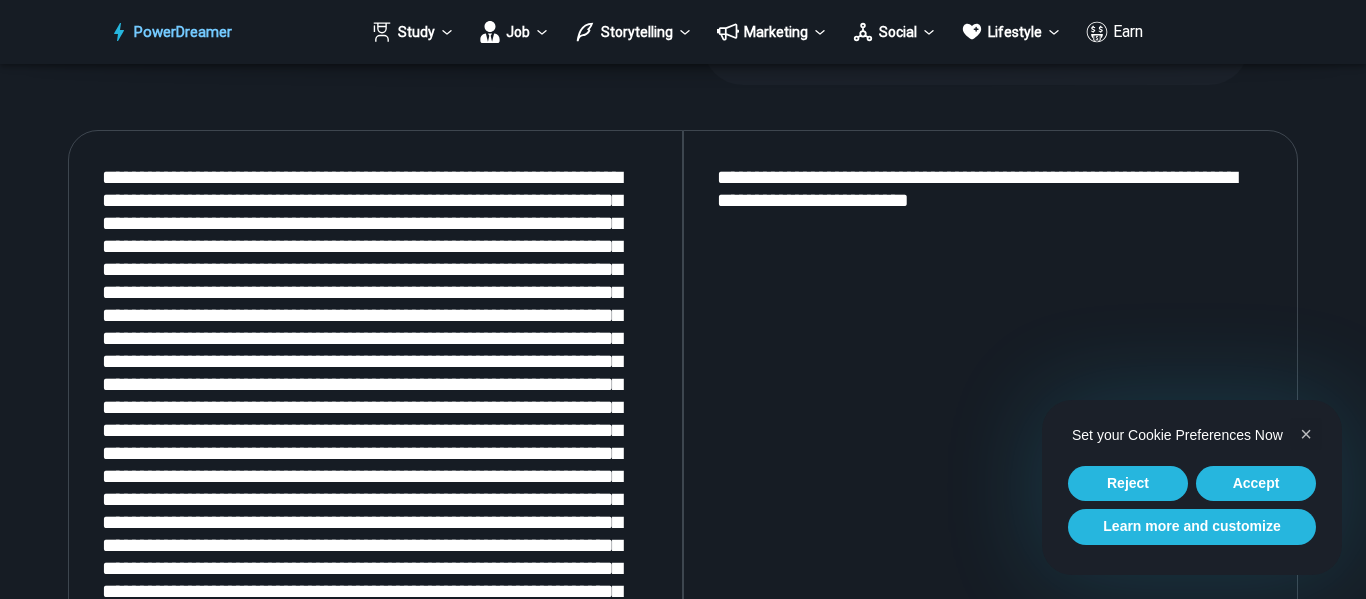 click on "**********" at bounding box center (990, 396) 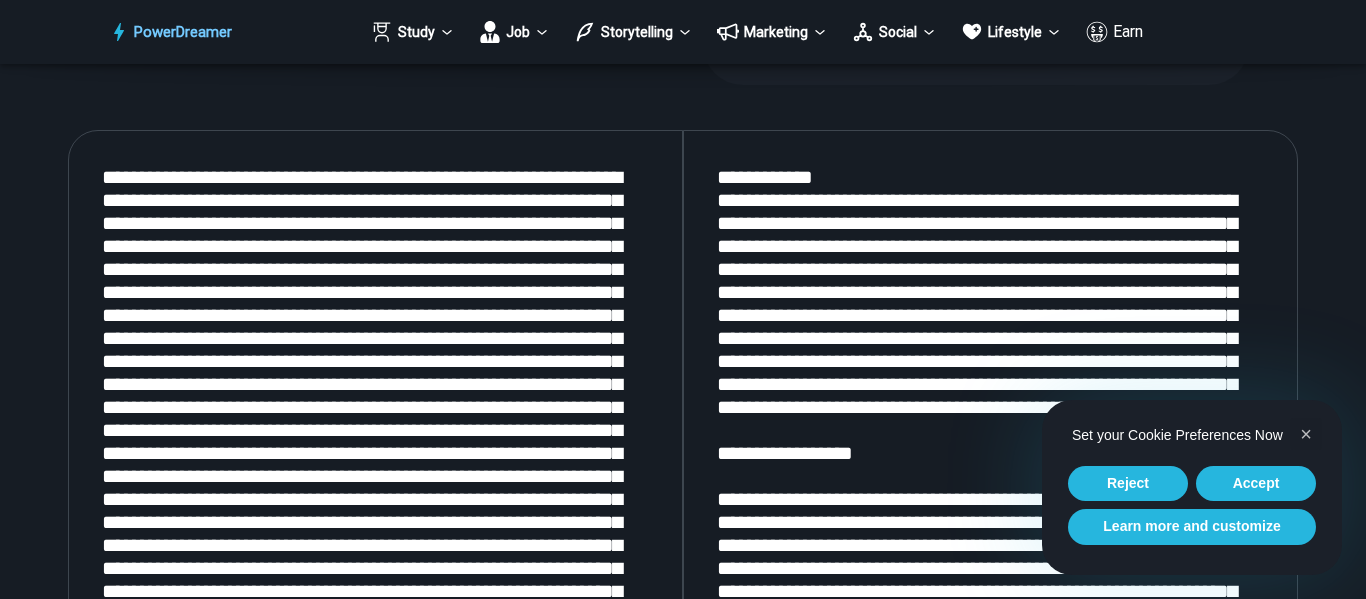 scroll, scrollTop: 2321, scrollLeft: 0, axis: vertical 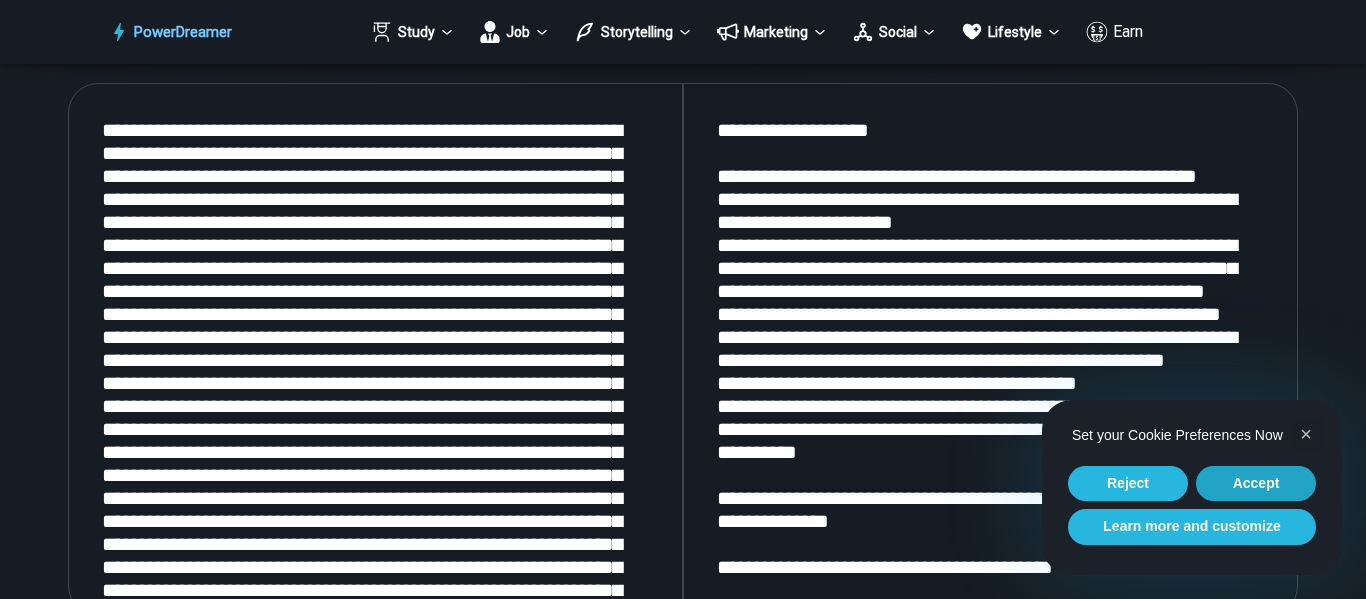 type on "**********" 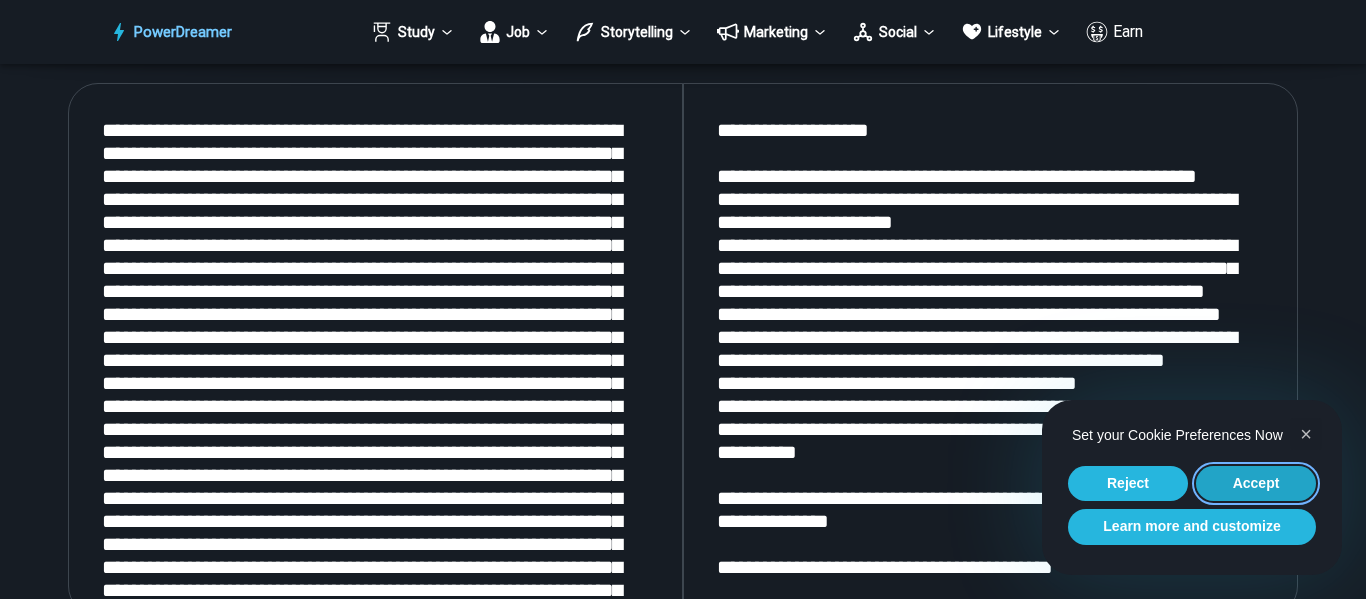 click on "Accept" at bounding box center (1256, 484) 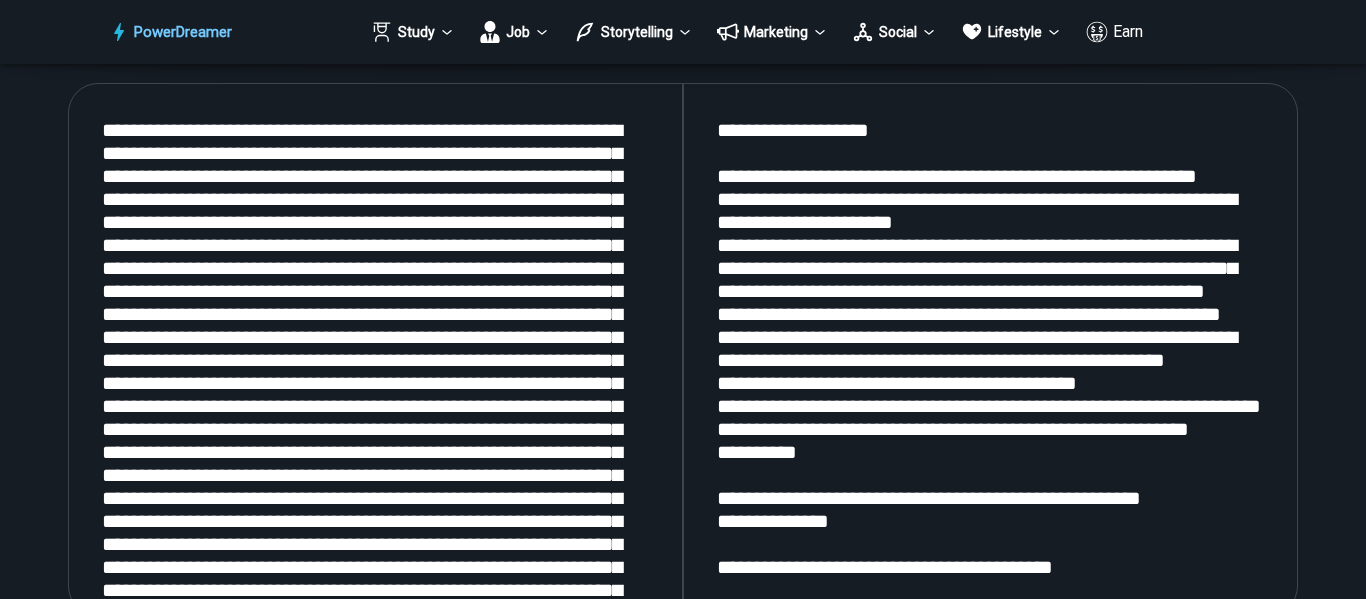 scroll, scrollTop: 0, scrollLeft: 0, axis: both 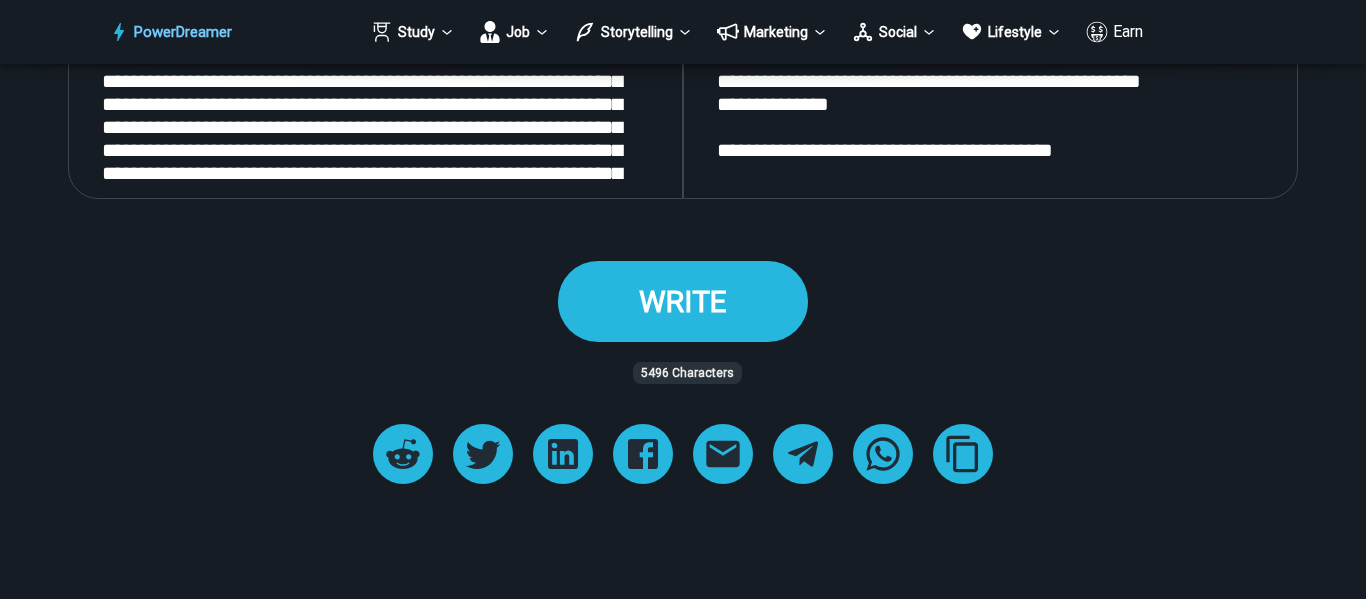 click on "WRITE" at bounding box center (683, 301) 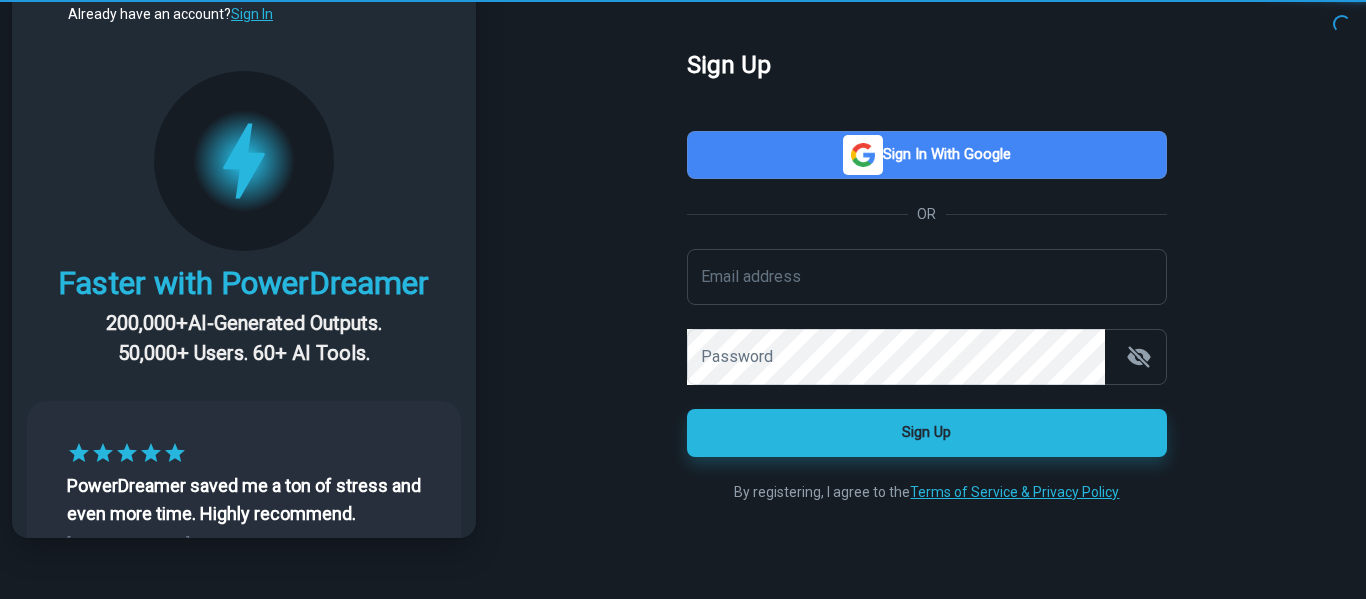 scroll, scrollTop: 0, scrollLeft: 0, axis: both 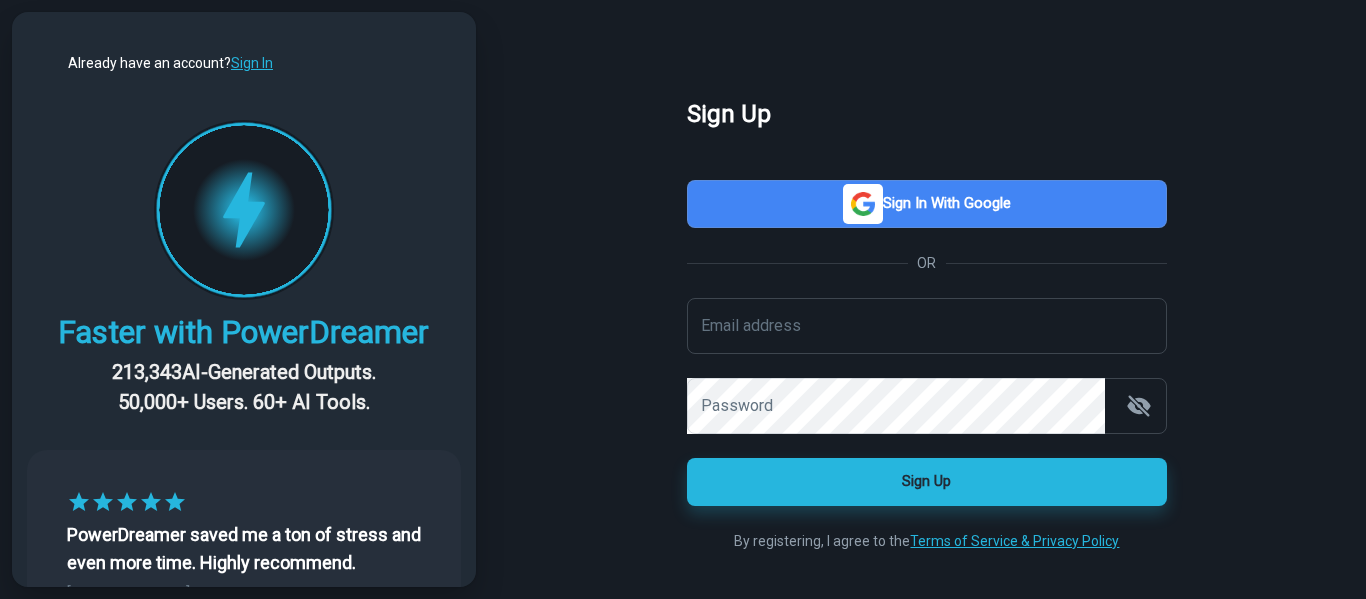 click on "Sign in with Google" at bounding box center [927, 204] 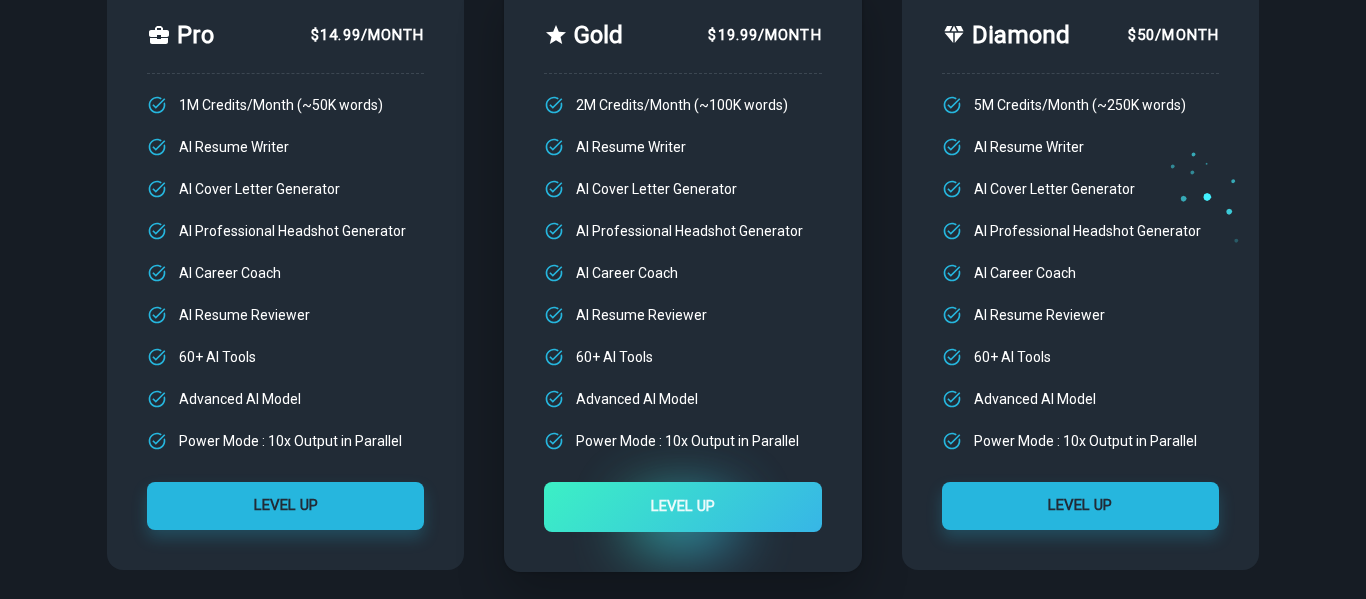scroll, scrollTop: 0, scrollLeft: 0, axis: both 